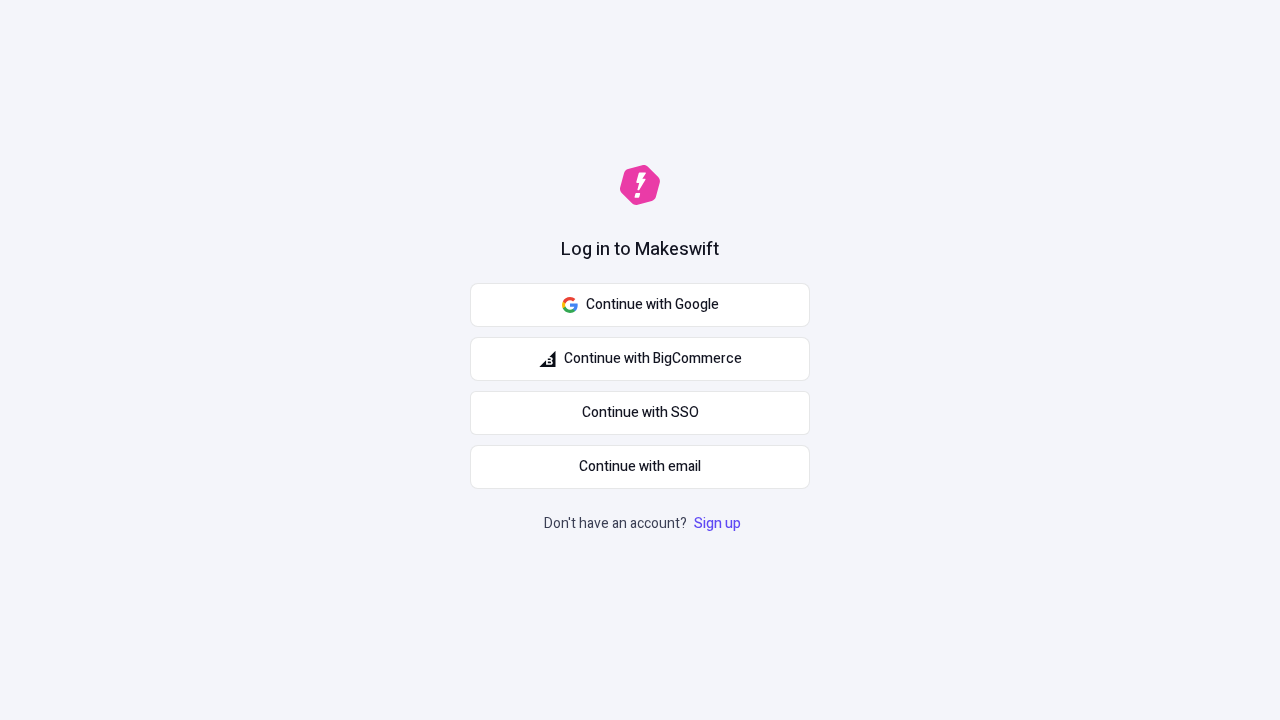 scroll, scrollTop: 0, scrollLeft: 0, axis: both 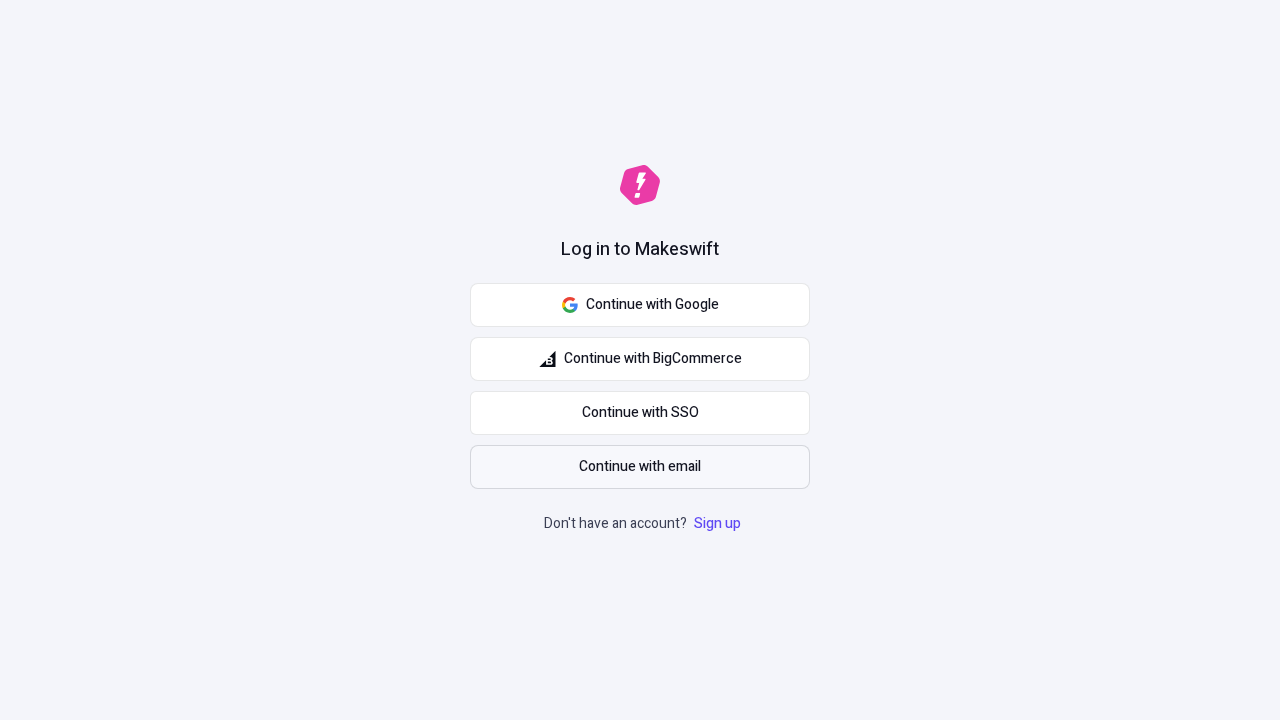 click on "Continue with email" at bounding box center [640, 467] 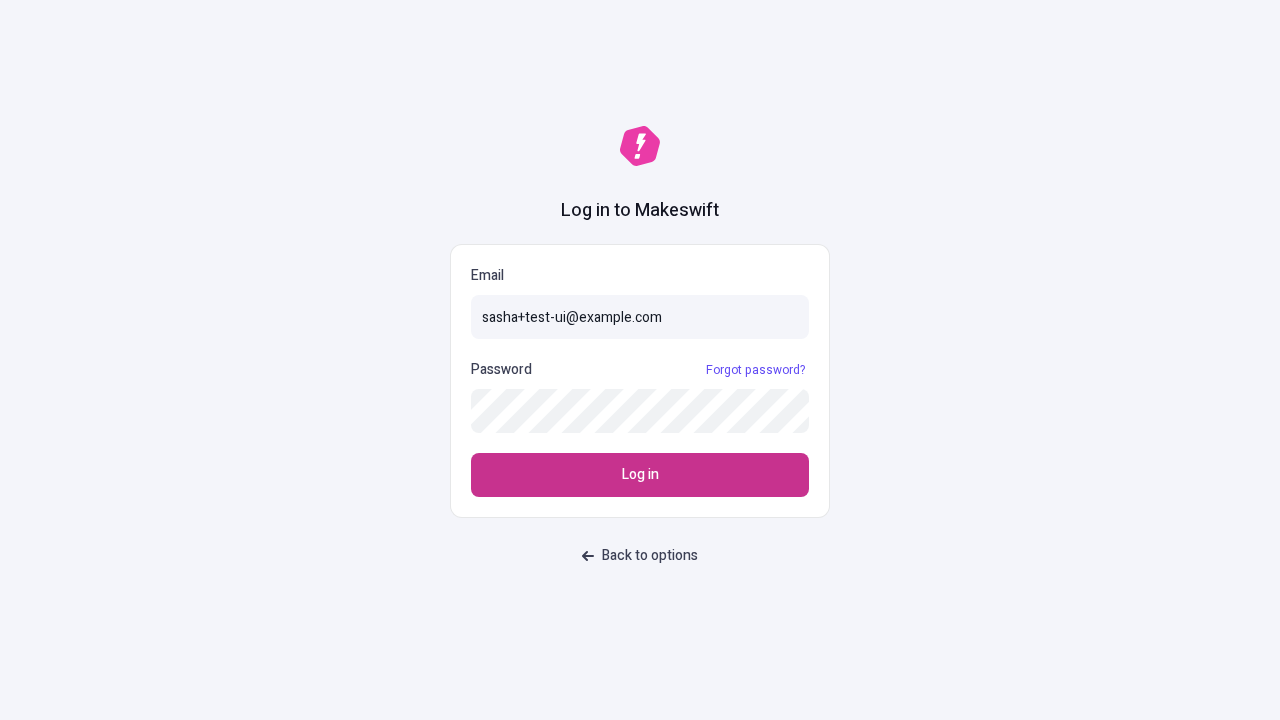 click on "Log in" at bounding box center [640, 475] 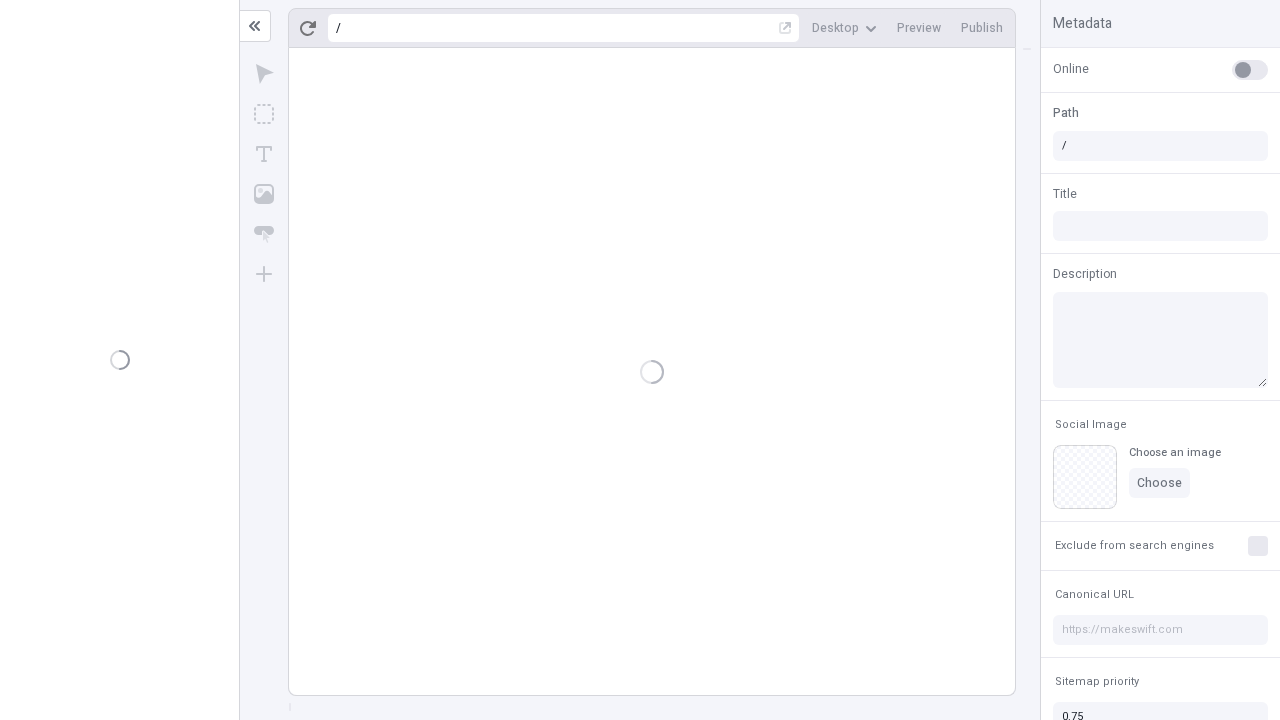 scroll, scrollTop: 0, scrollLeft: 0, axis: both 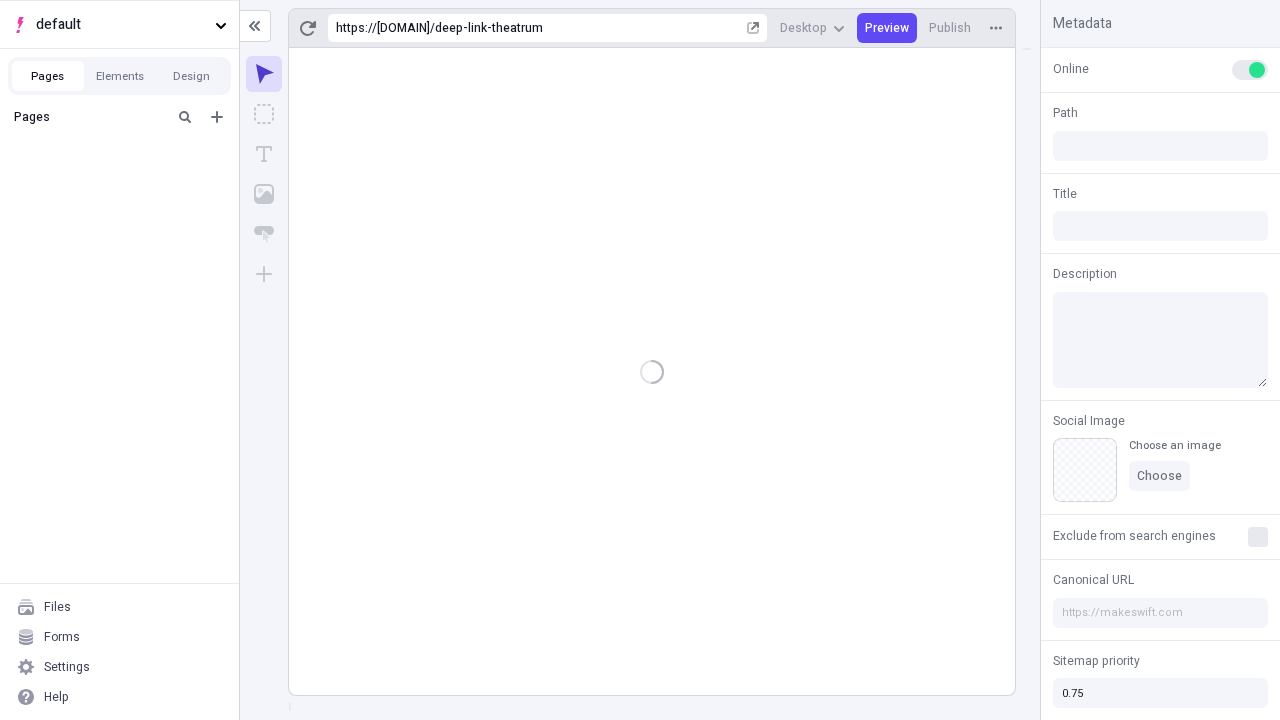 type on "/deep-link-theatrum" 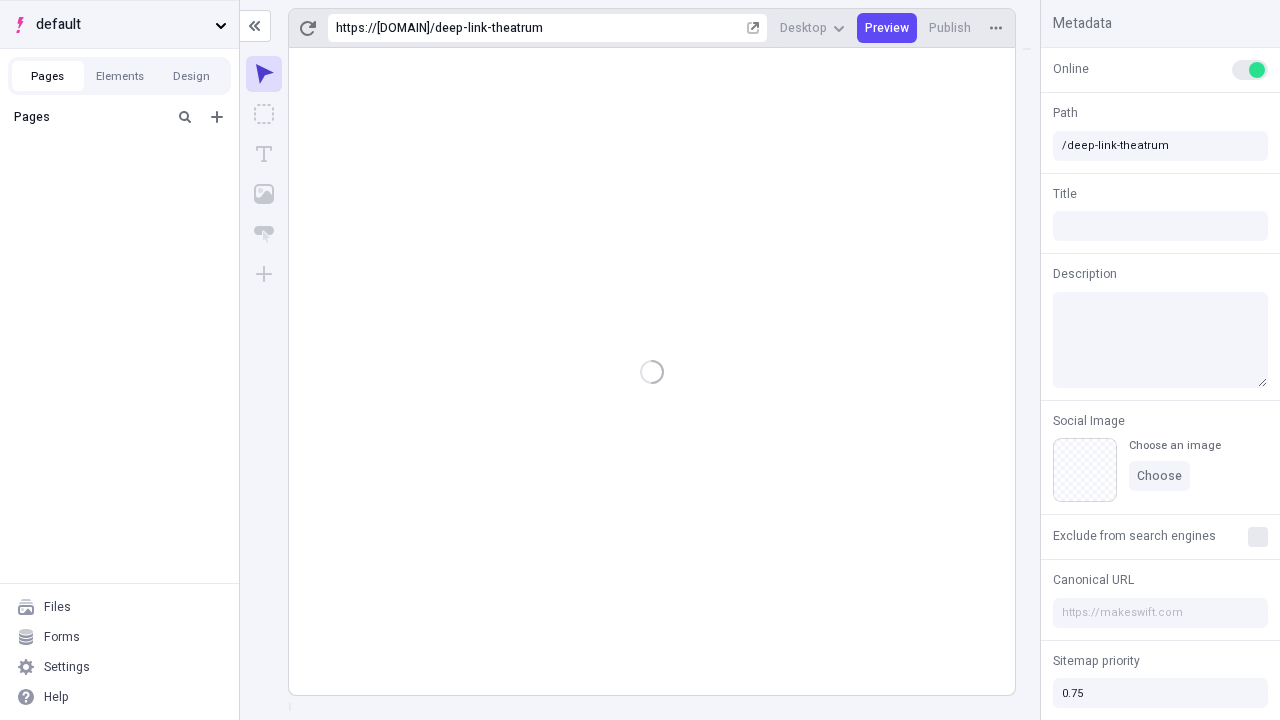 click on "default" at bounding box center [121, 25] 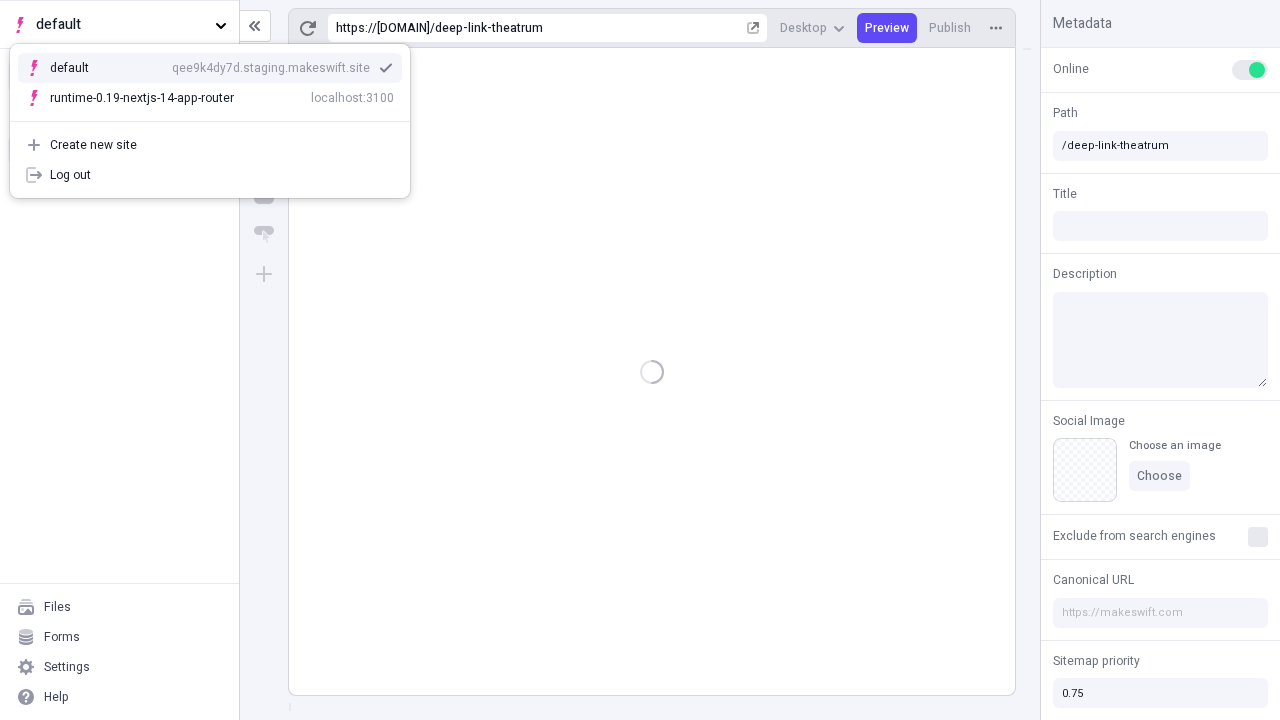 click on "qee9k4dy7d.staging.makeswift.site" at bounding box center (271, 68) 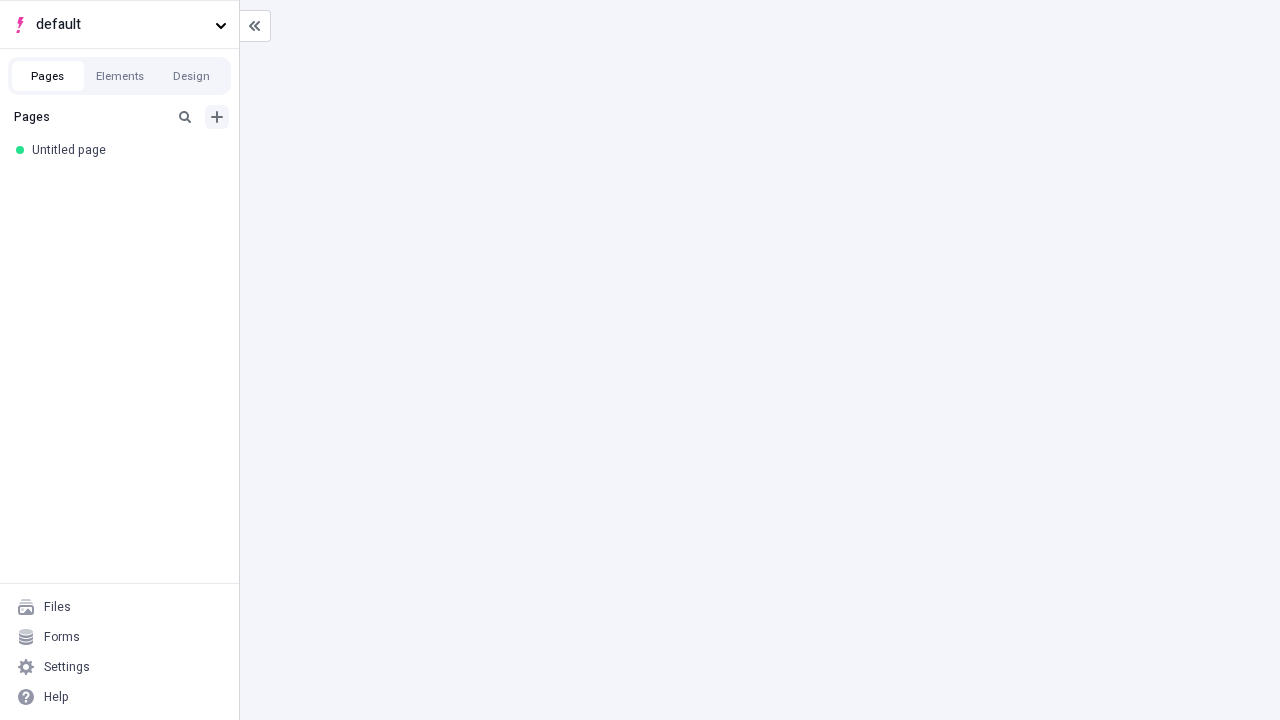 click 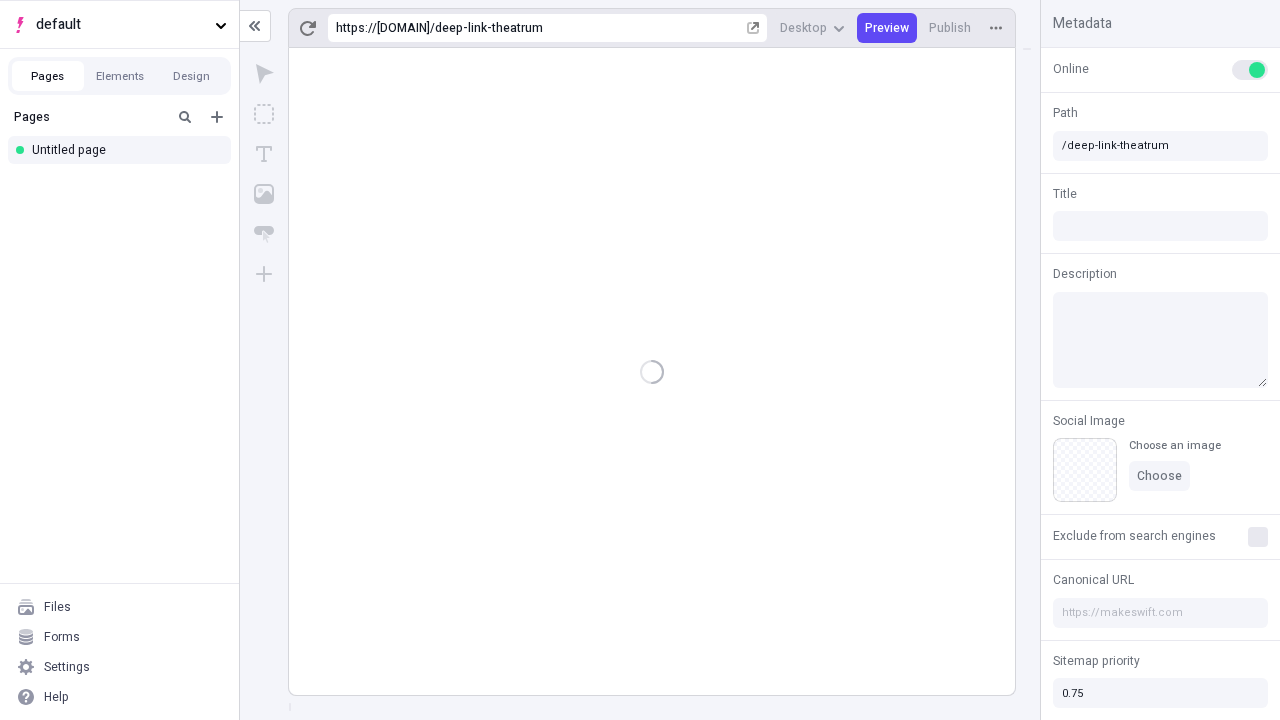 click on "Blank page" at bounding box center [125, 182] 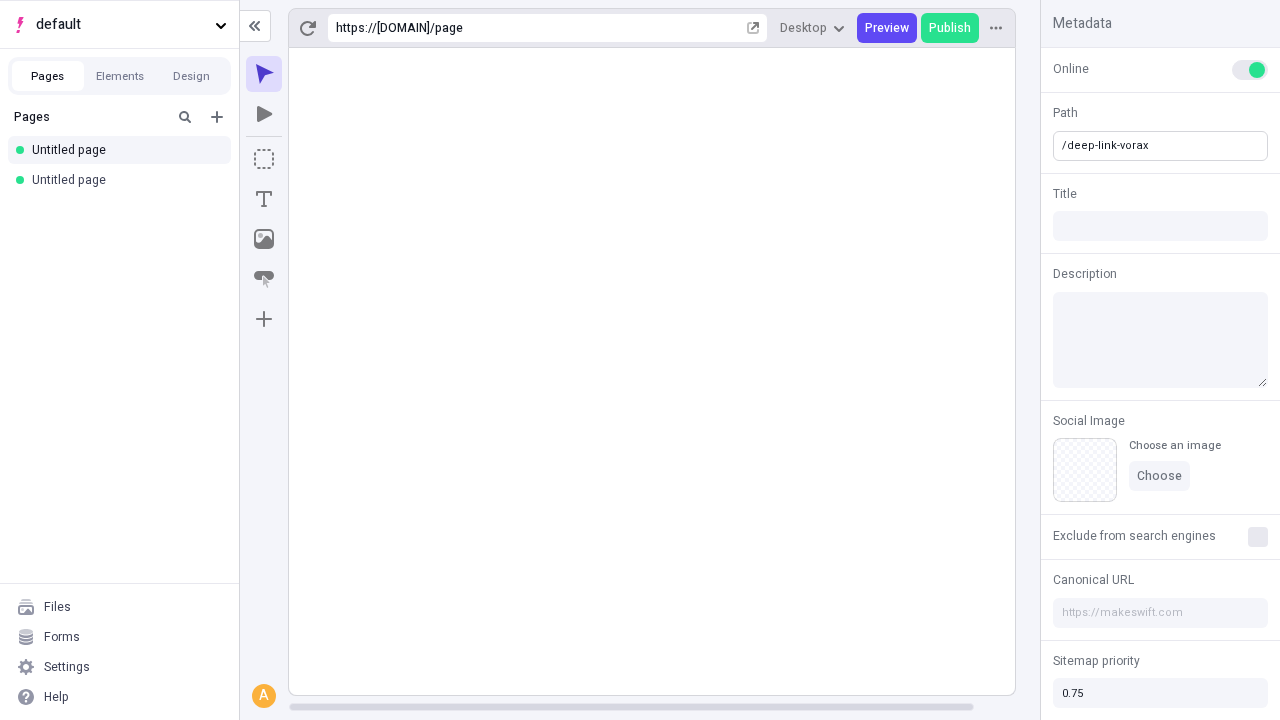 type on "/deep-link-vorax" 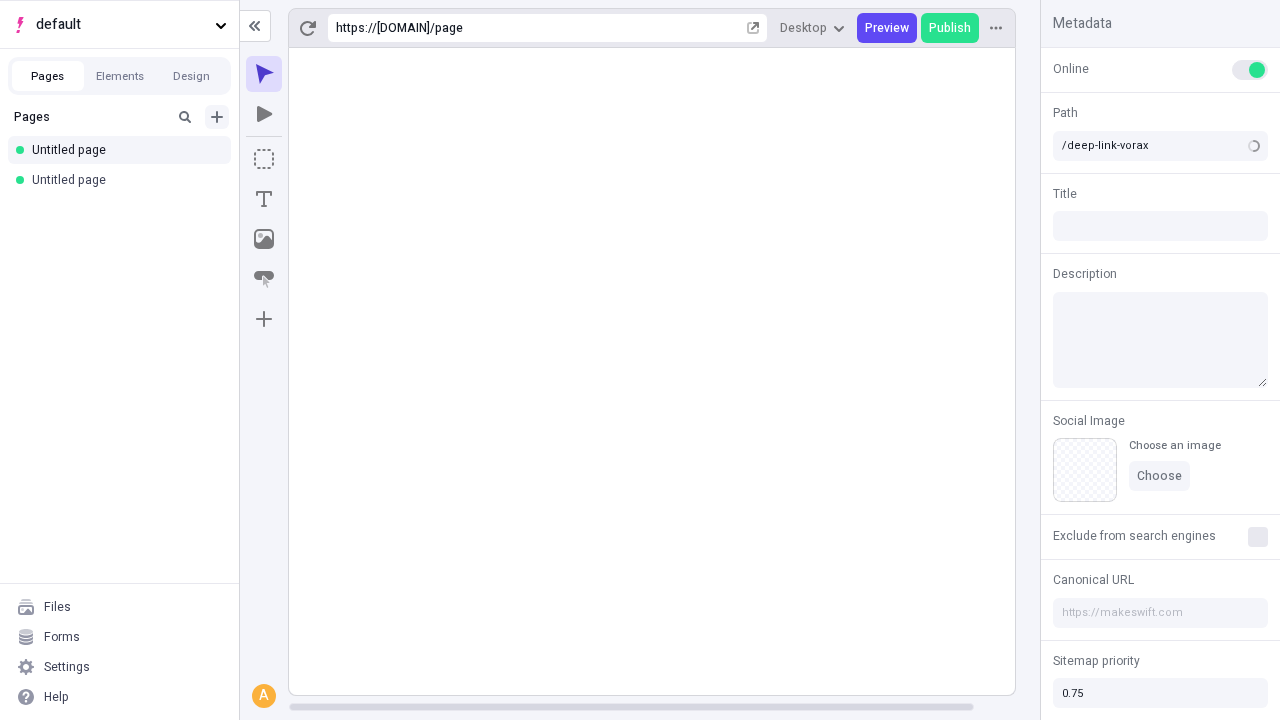 click 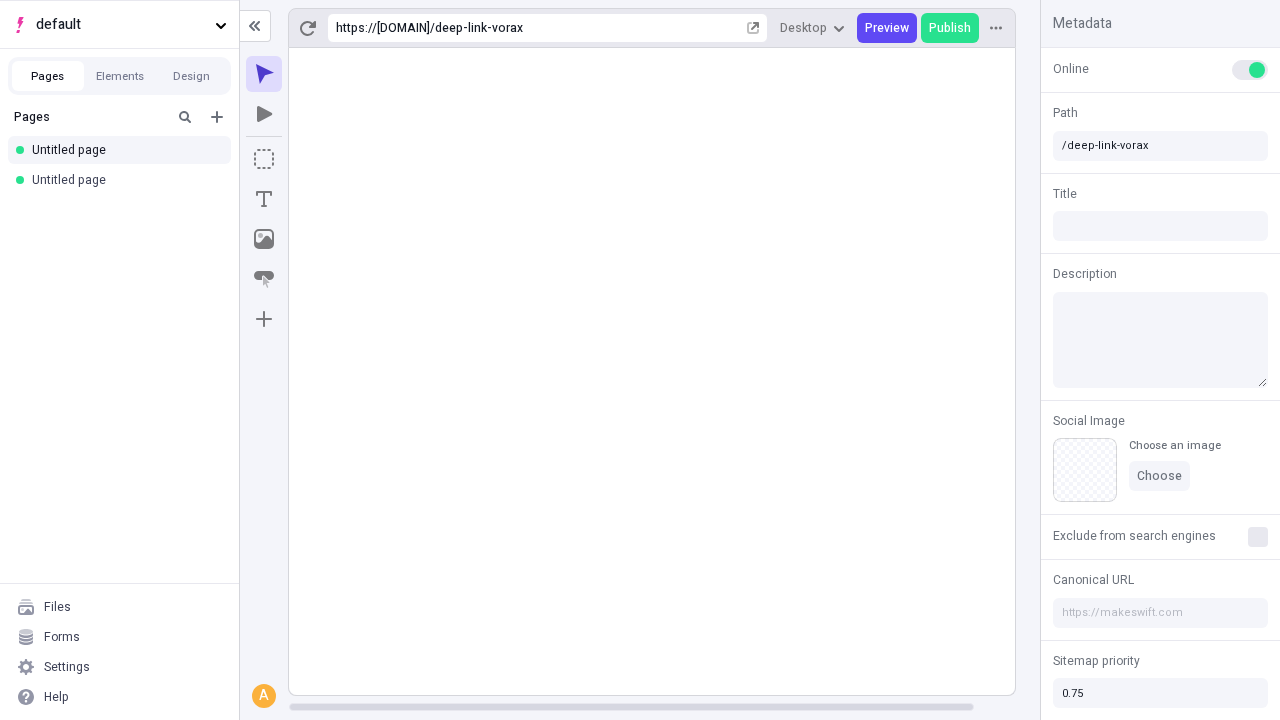 click on "Blank page" at bounding box center (125, 185) 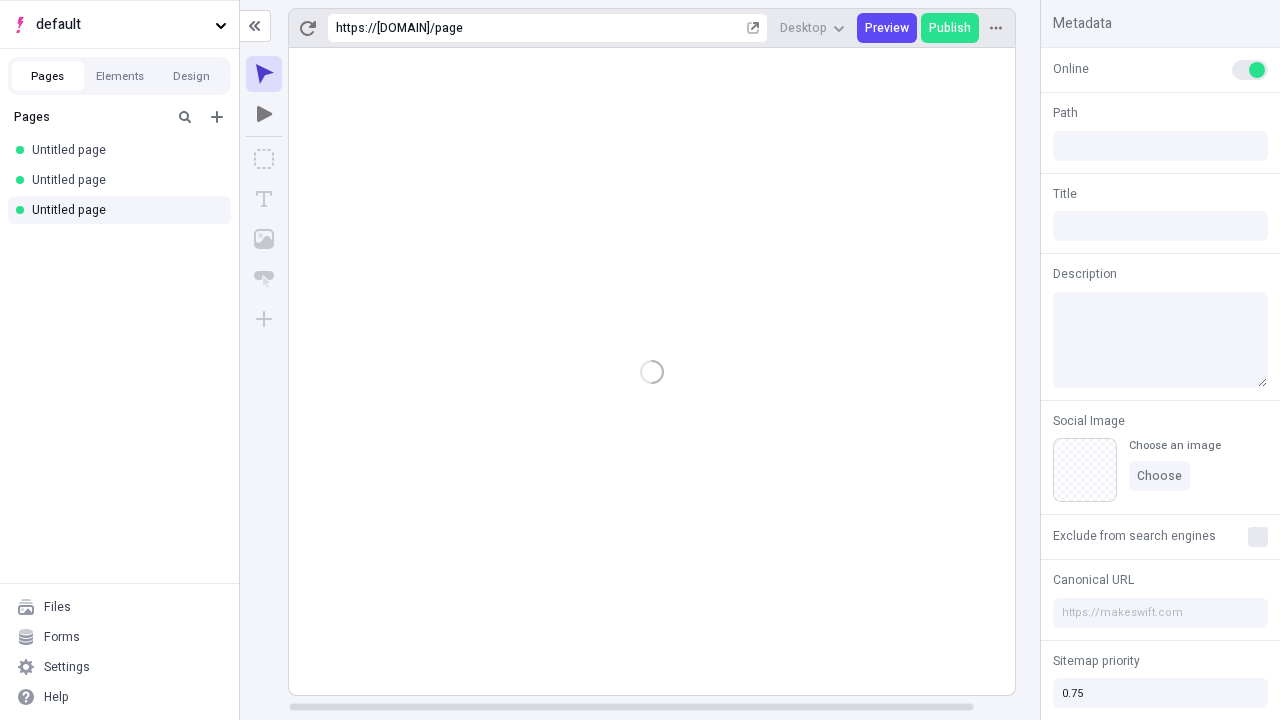 type on "/page" 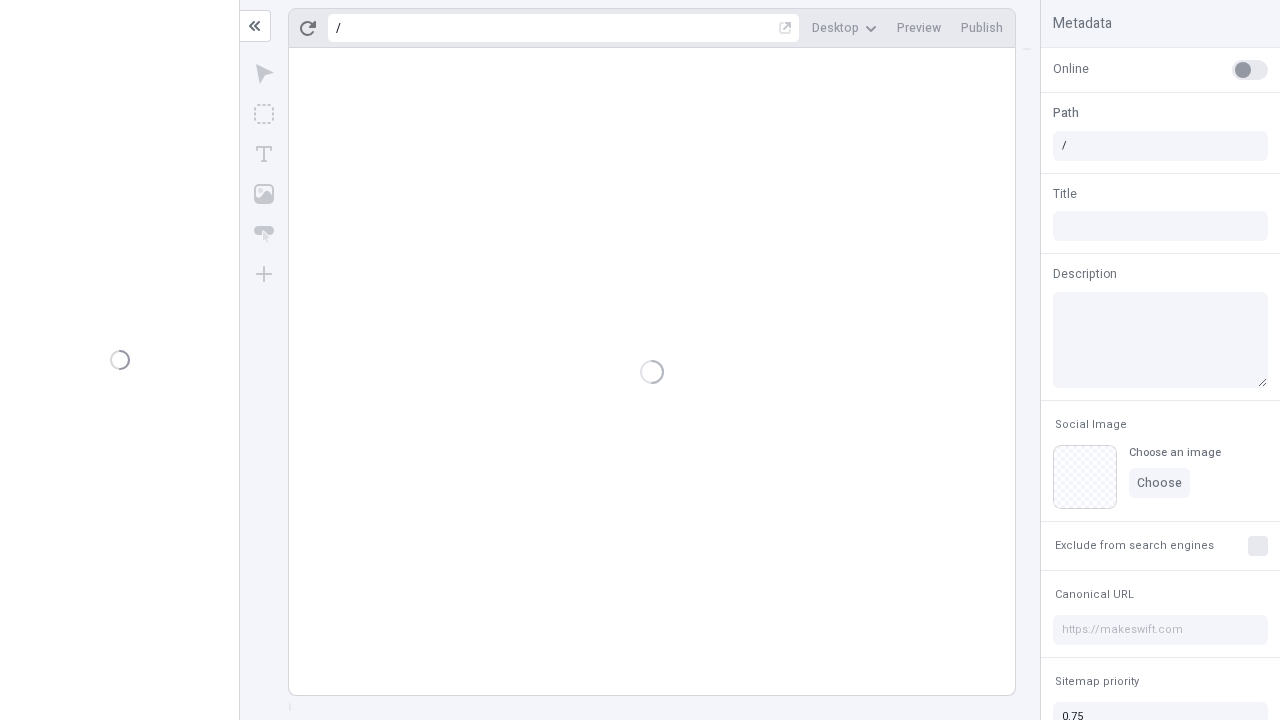 scroll, scrollTop: 0, scrollLeft: 0, axis: both 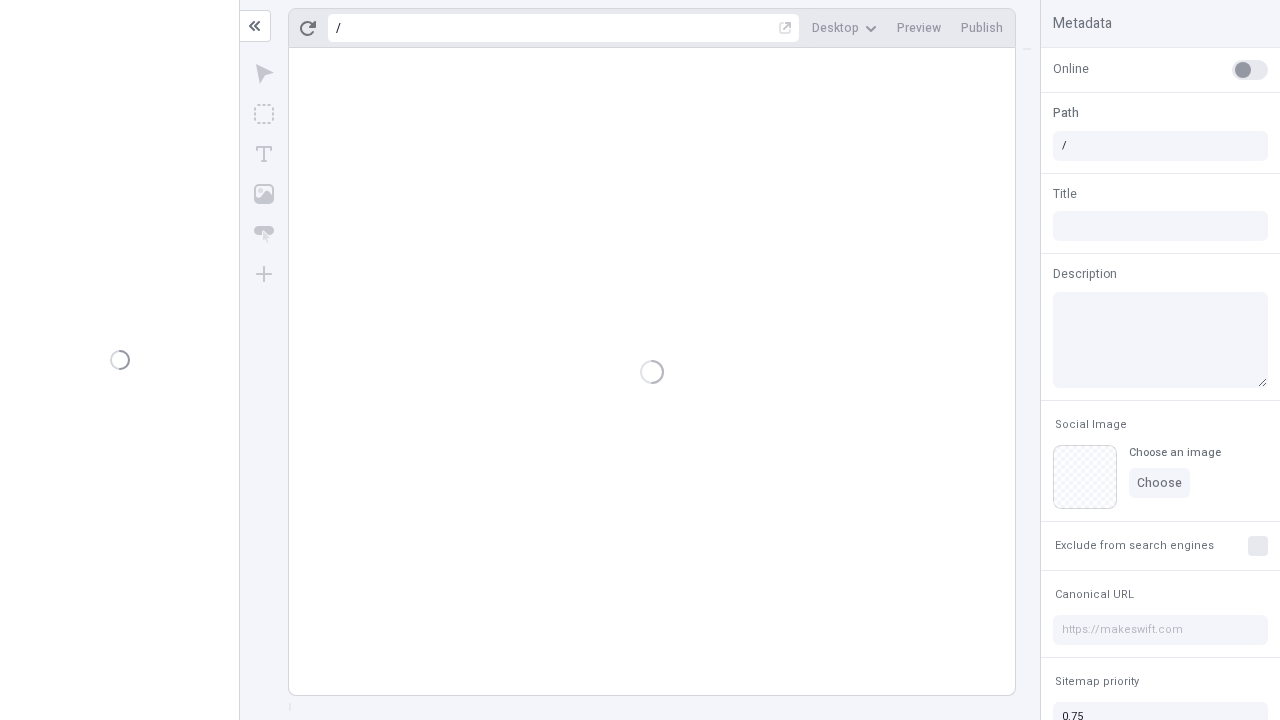 type on "/[PATH]" 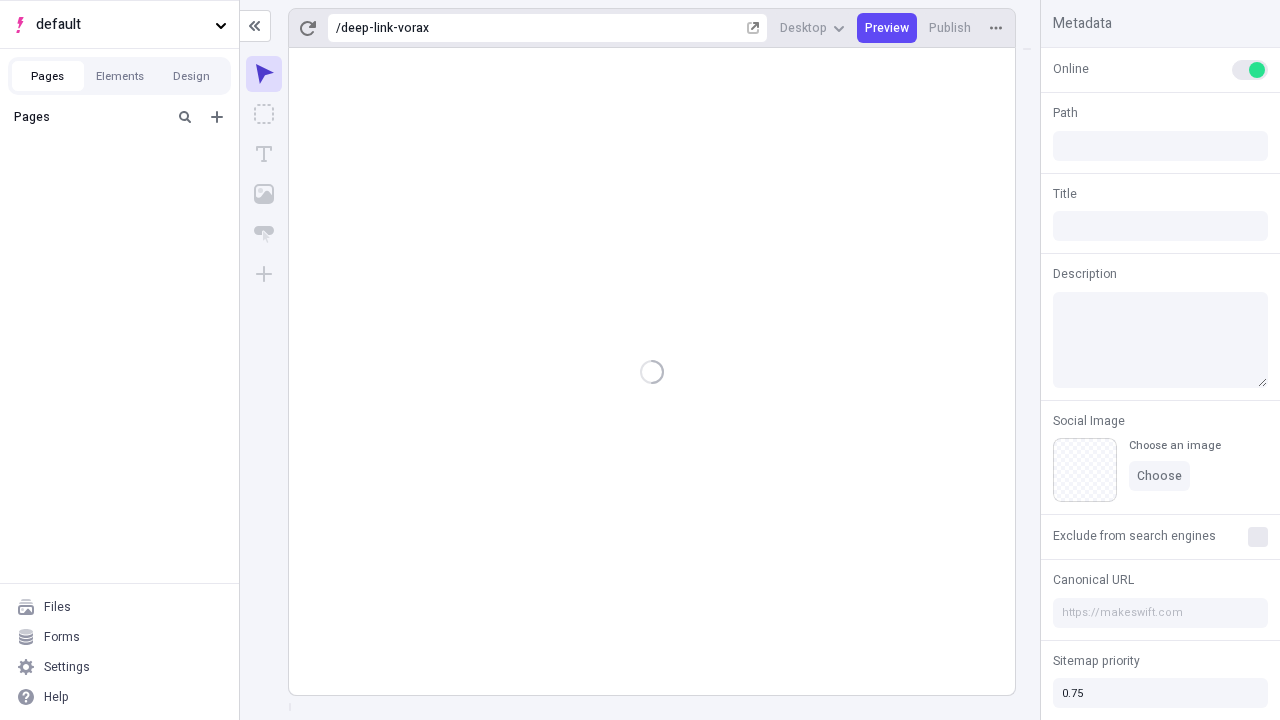 type on "/[PATH]" 